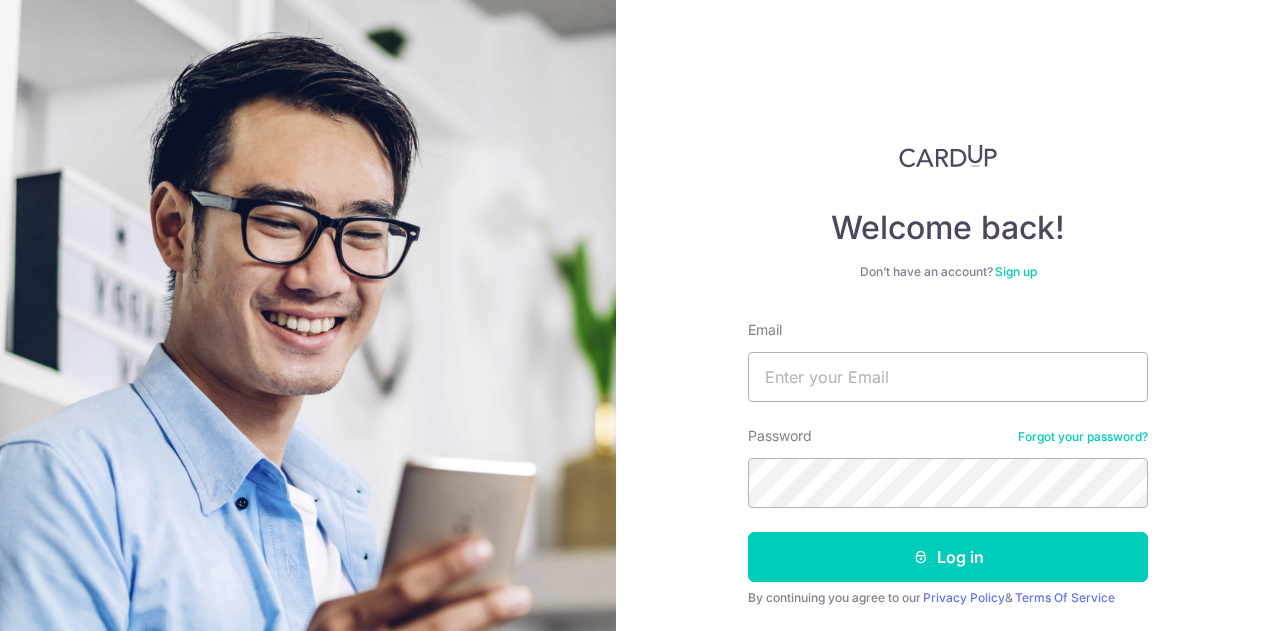 scroll, scrollTop: 0, scrollLeft: 0, axis: both 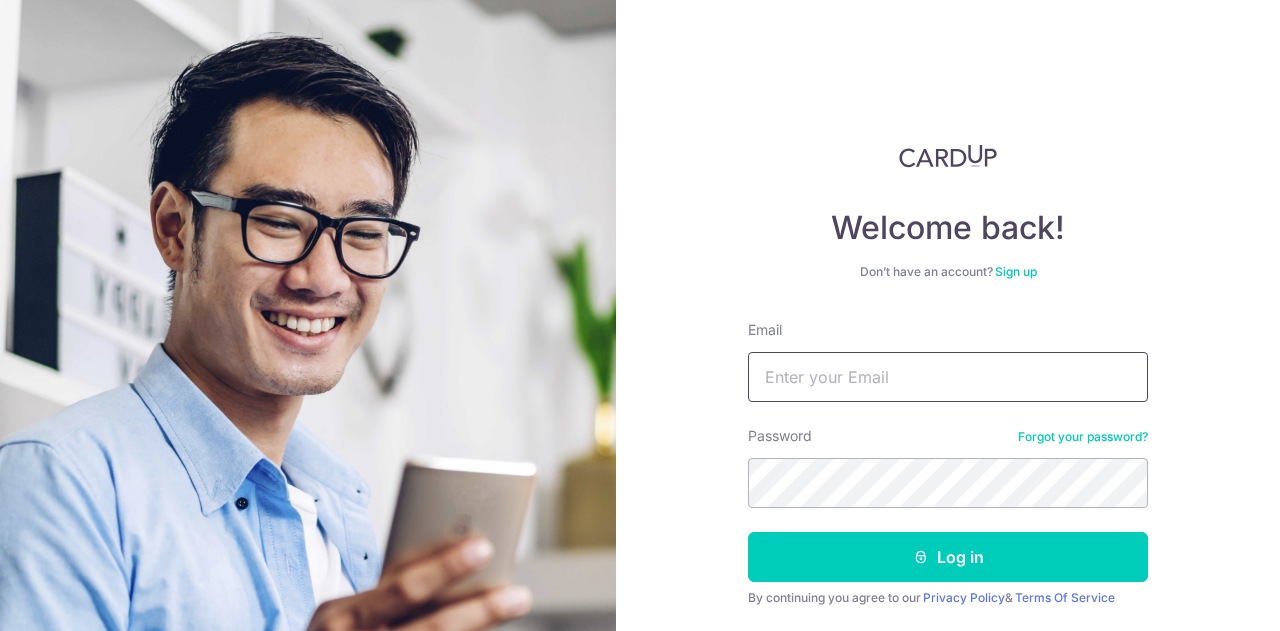 click on "Email" at bounding box center (948, 377) 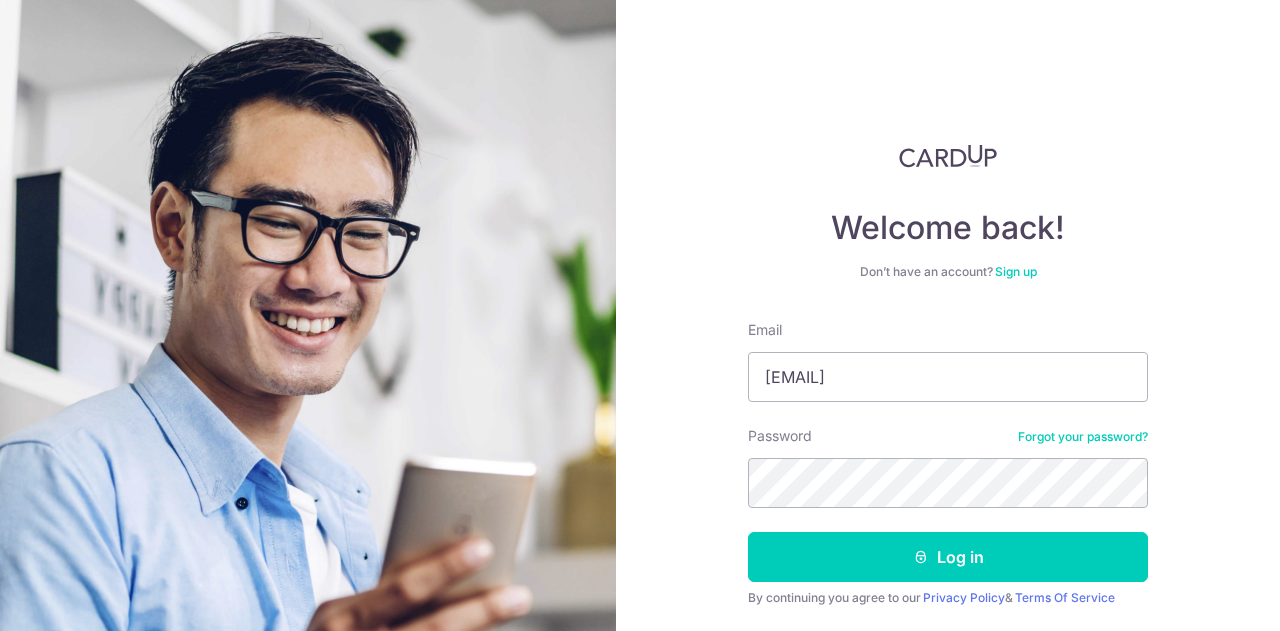 click on "Password" at bounding box center [780, 436] 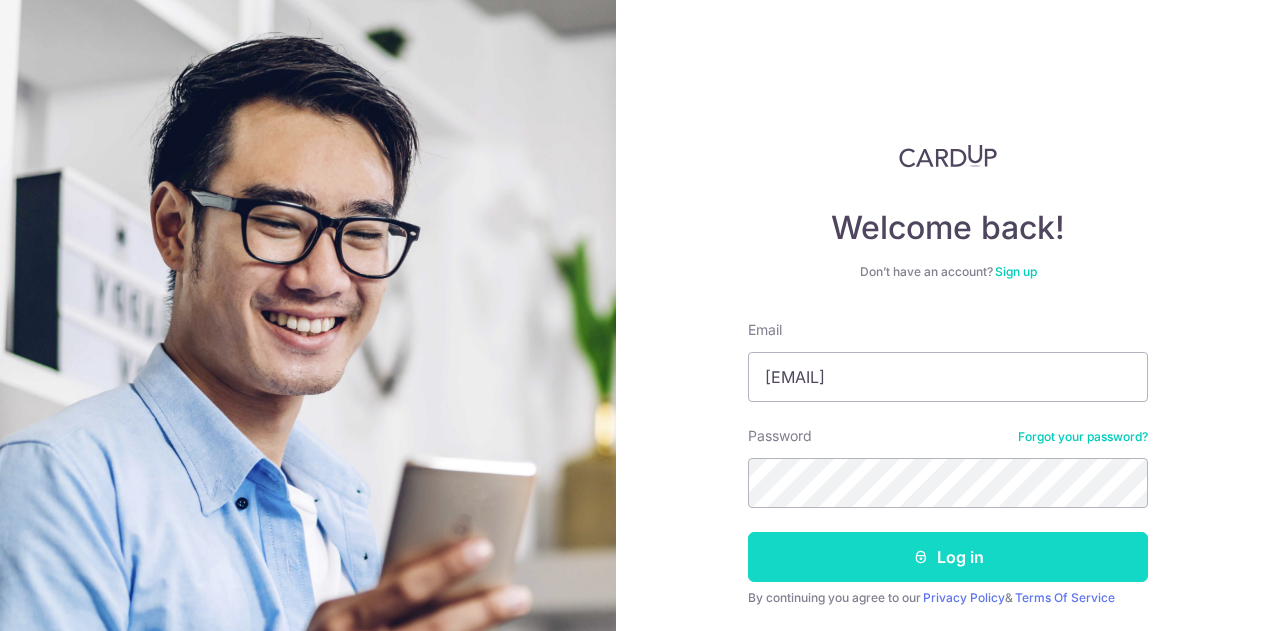 click on "Log in" at bounding box center [948, 557] 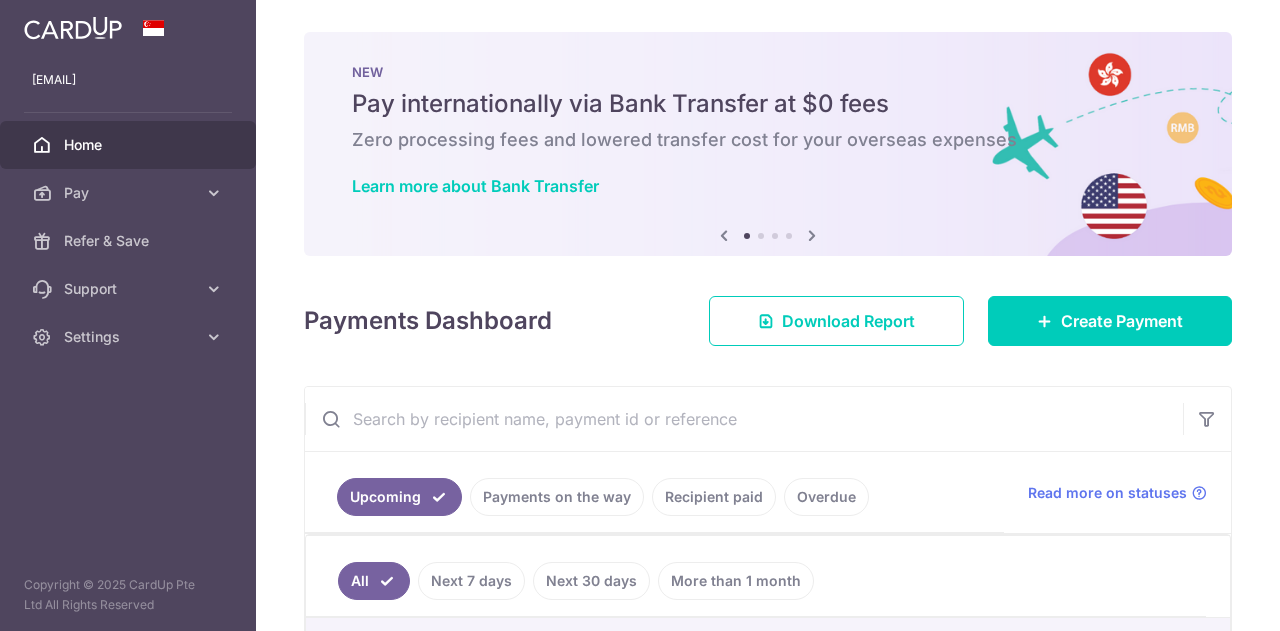 scroll, scrollTop: 0, scrollLeft: 0, axis: both 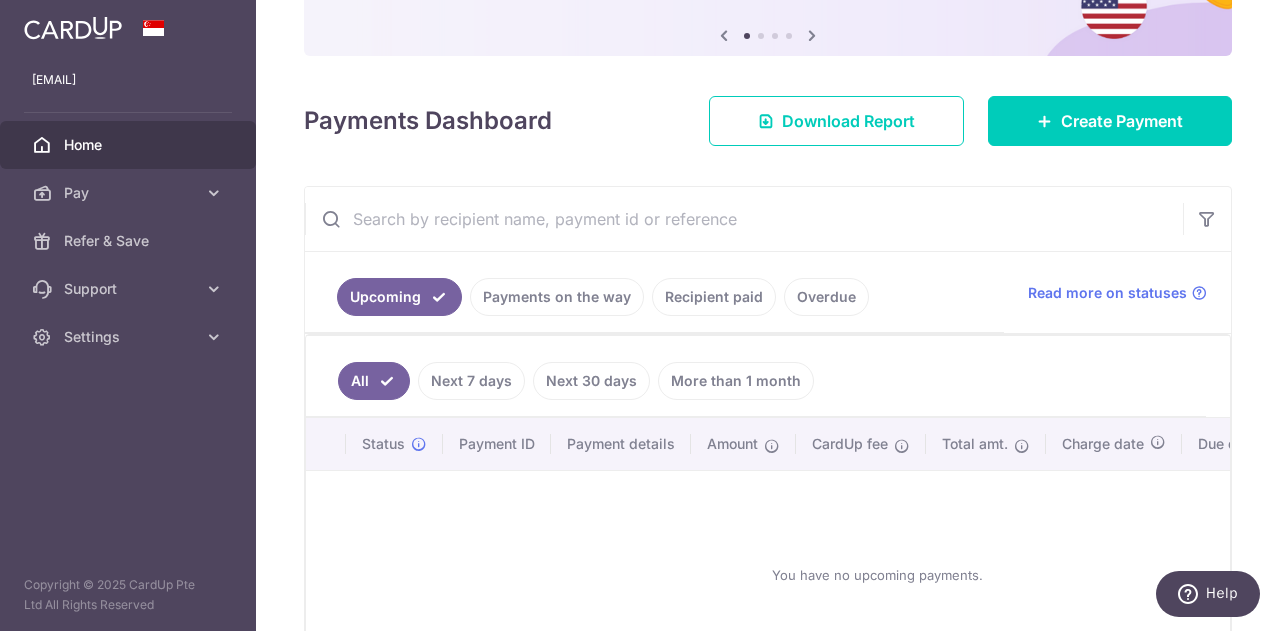 click on "Payments on the way" at bounding box center [557, 297] 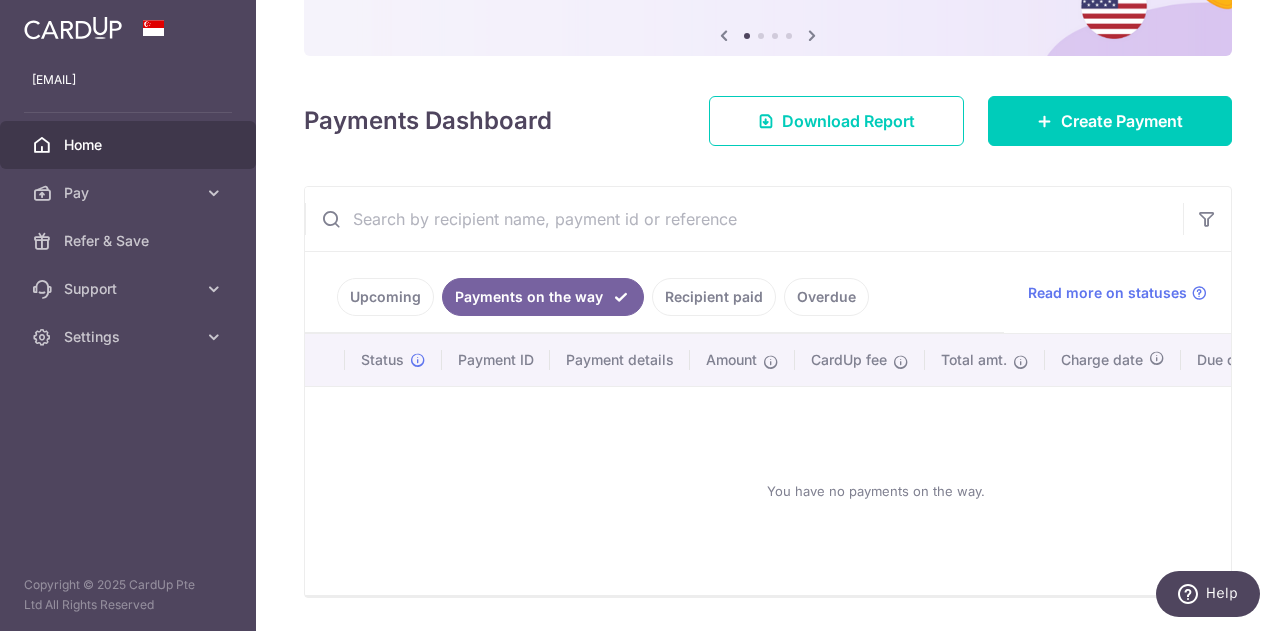 click on "Recipient paid" at bounding box center (714, 297) 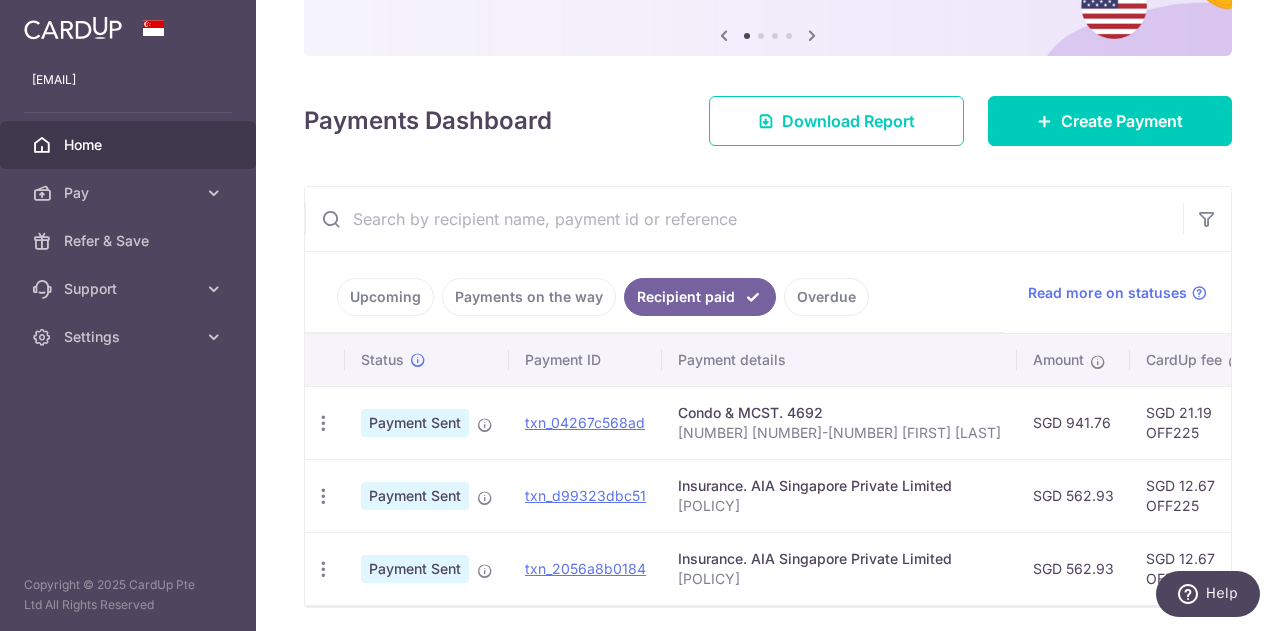 scroll, scrollTop: 276, scrollLeft: 0, axis: vertical 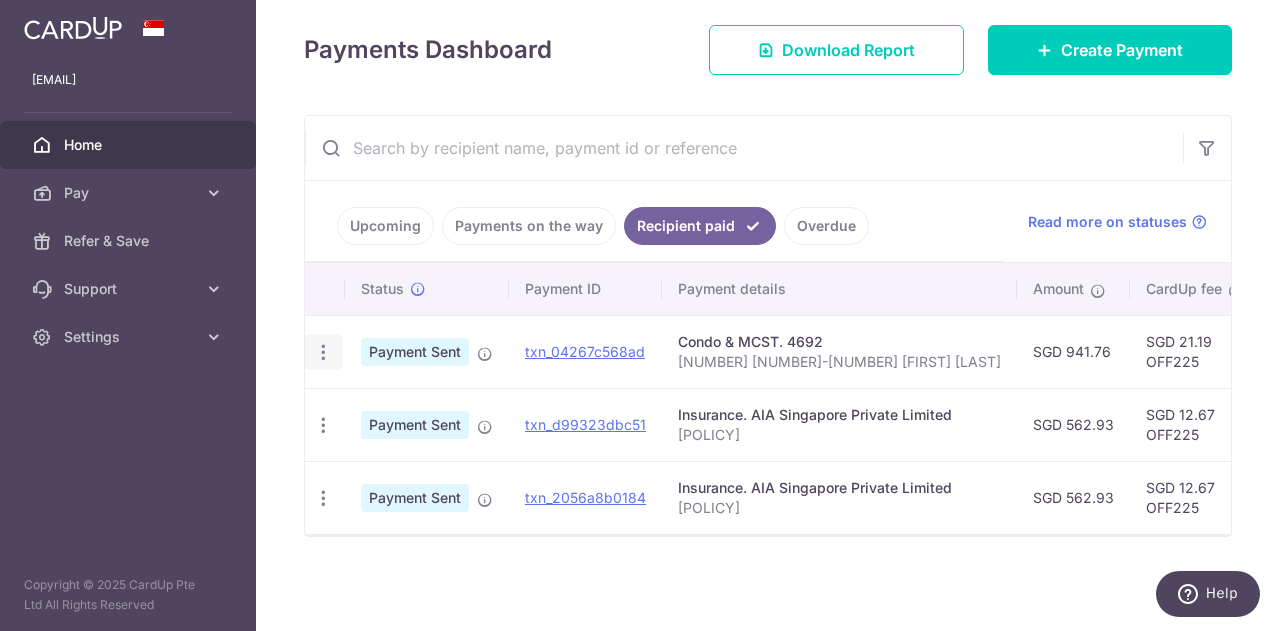 click at bounding box center (323, 352) 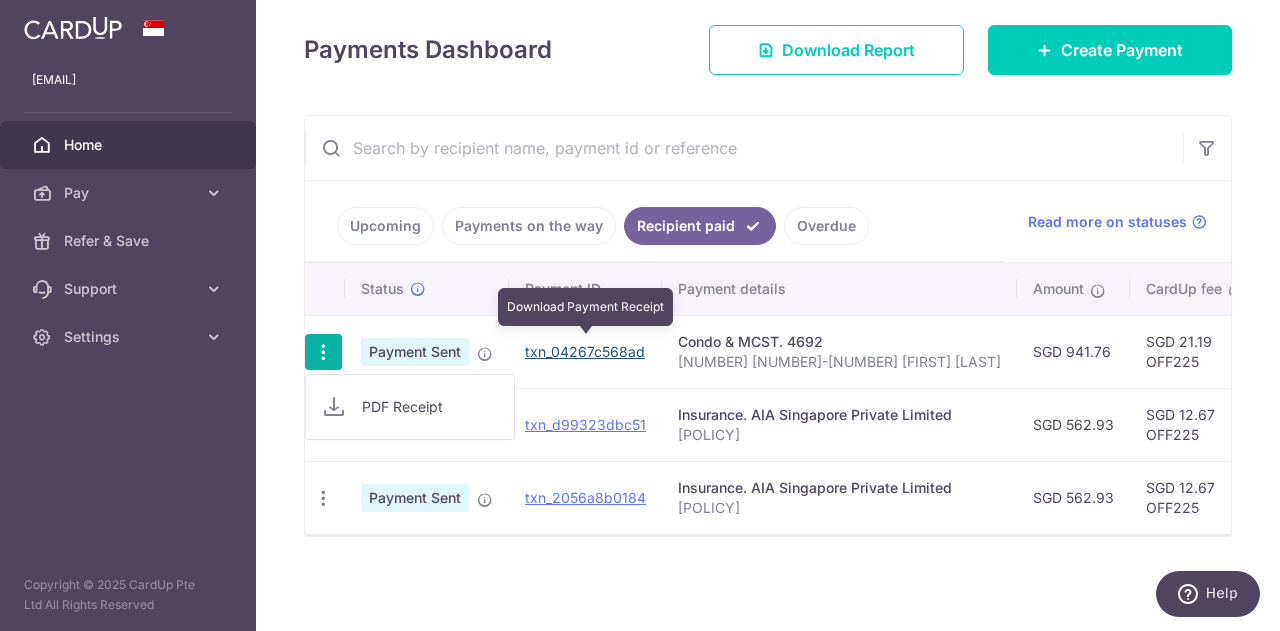 click on "txn_04267c568ad" at bounding box center (585, 351) 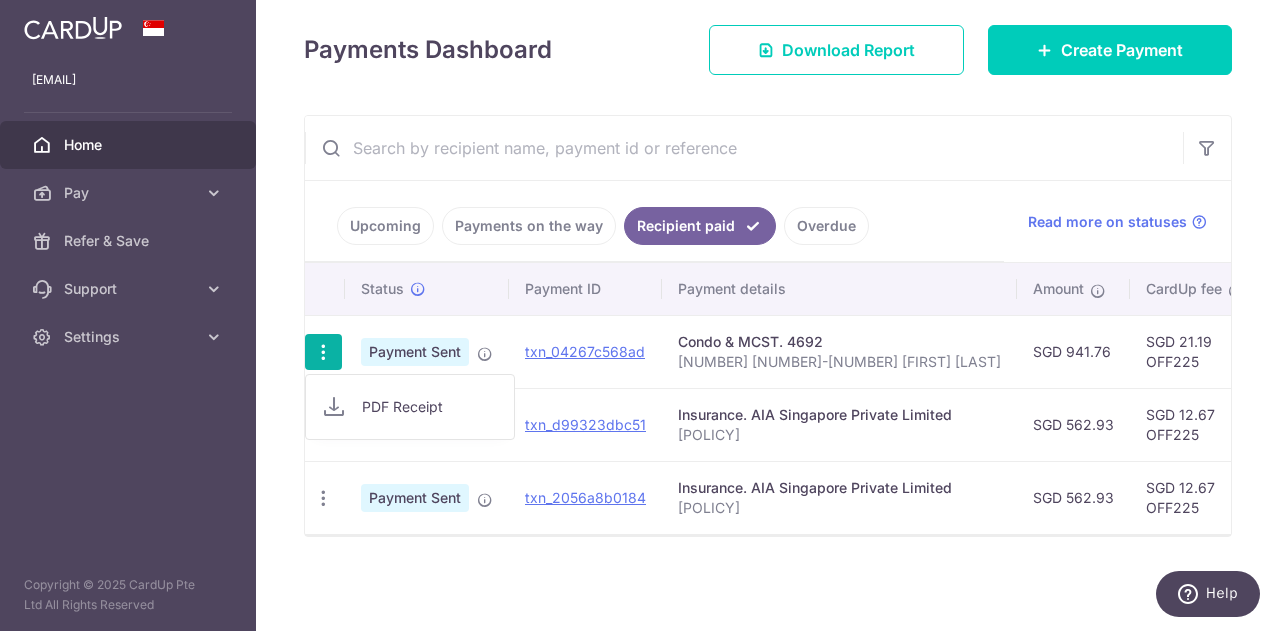 click on "Insurance. AIA Singapore Private Limited
[POLICY]" at bounding box center [839, 424] 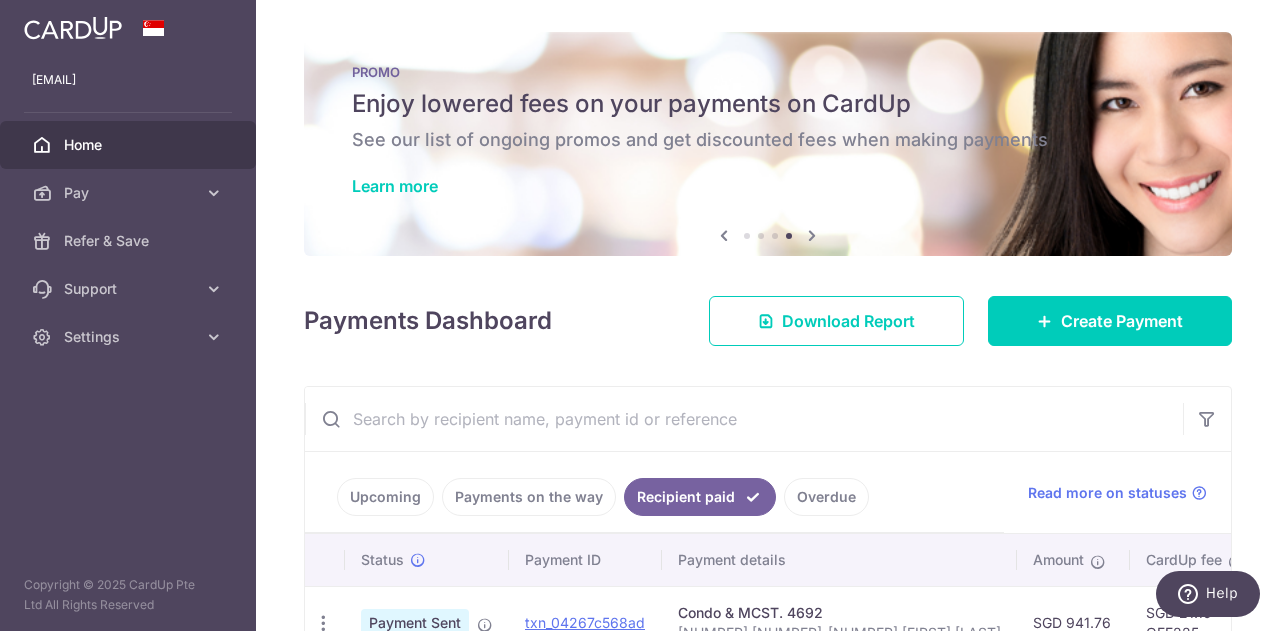 scroll, scrollTop: 200, scrollLeft: 0, axis: vertical 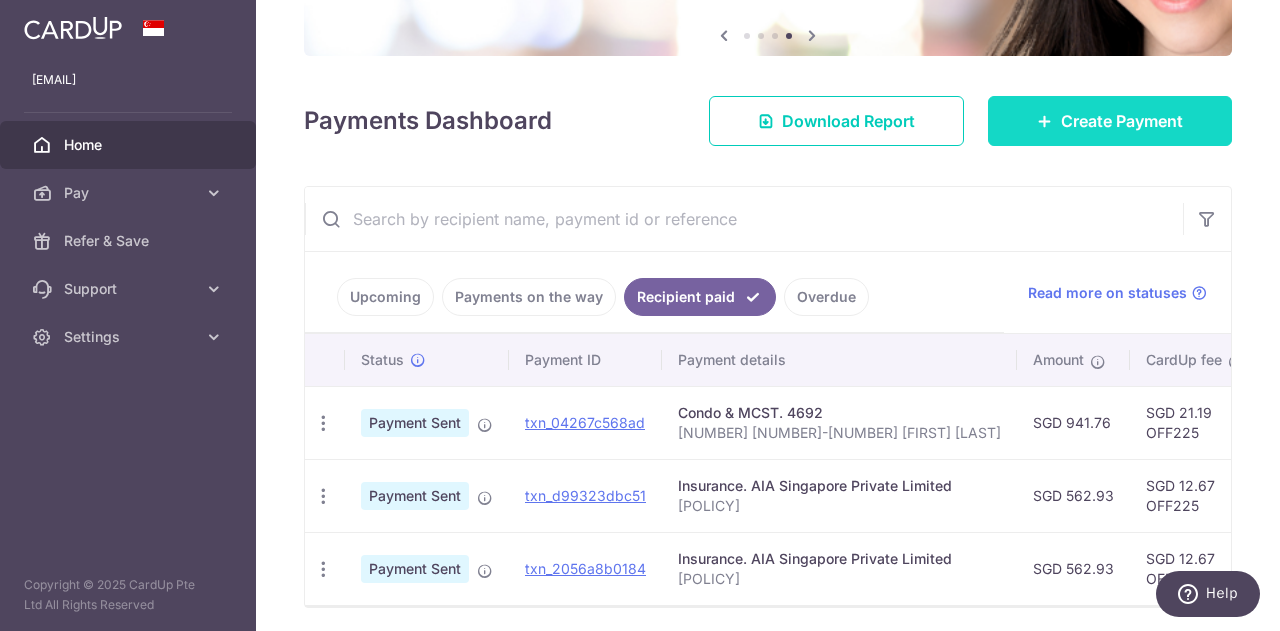 click on "Create Payment" at bounding box center (1122, 121) 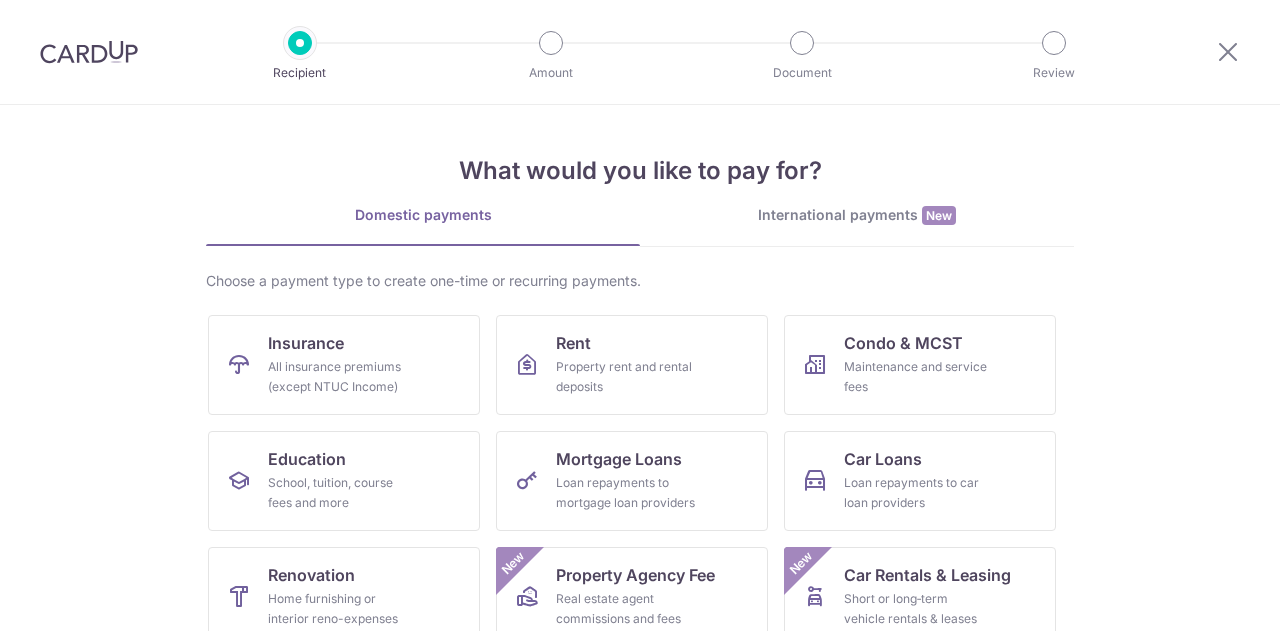 scroll, scrollTop: 0, scrollLeft: 0, axis: both 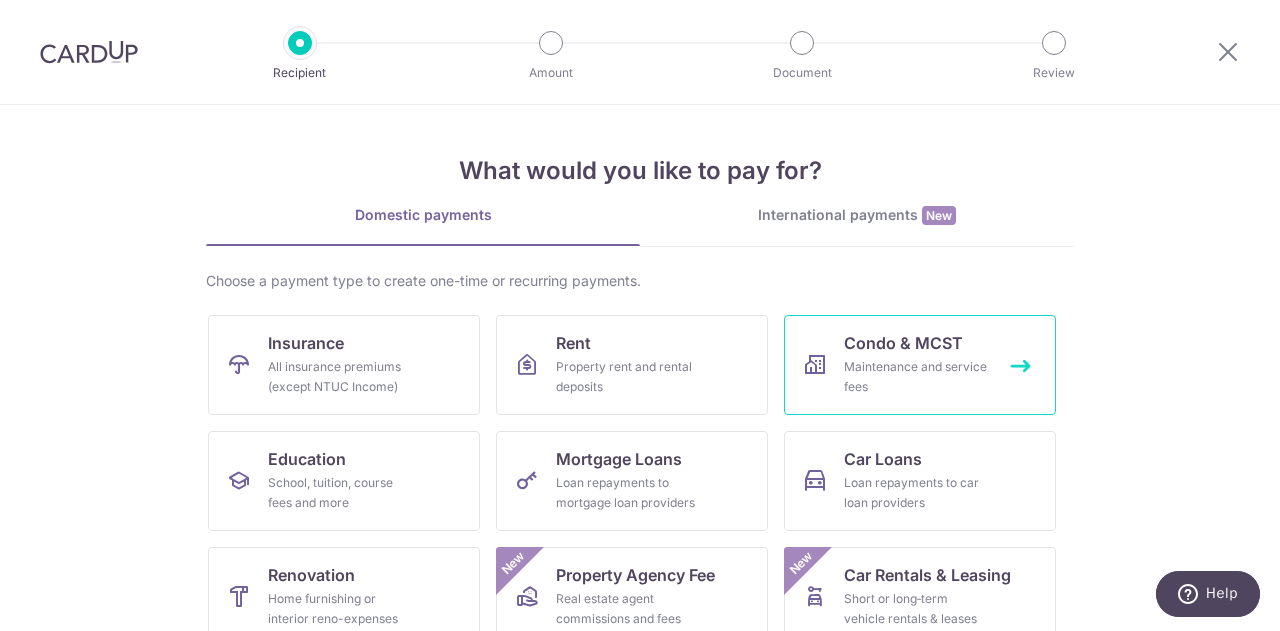 click on "Maintenance and service fees" at bounding box center [916, 377] 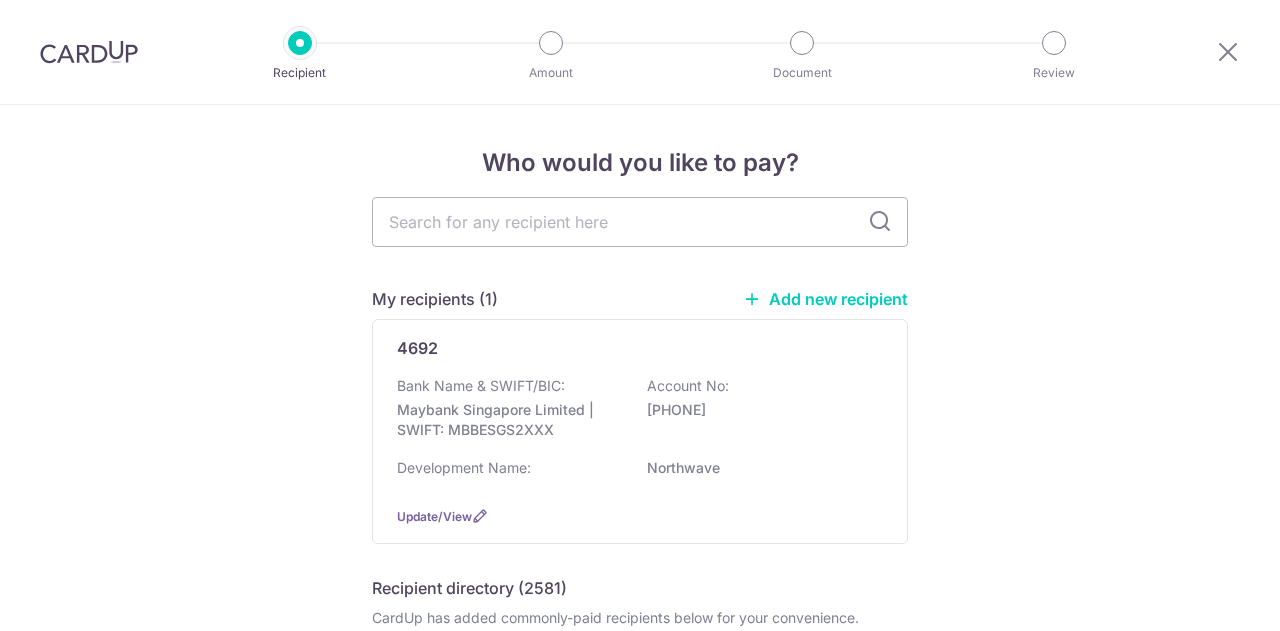 scroll, scrollTop: 0, scrollLeft: 0, axis: both 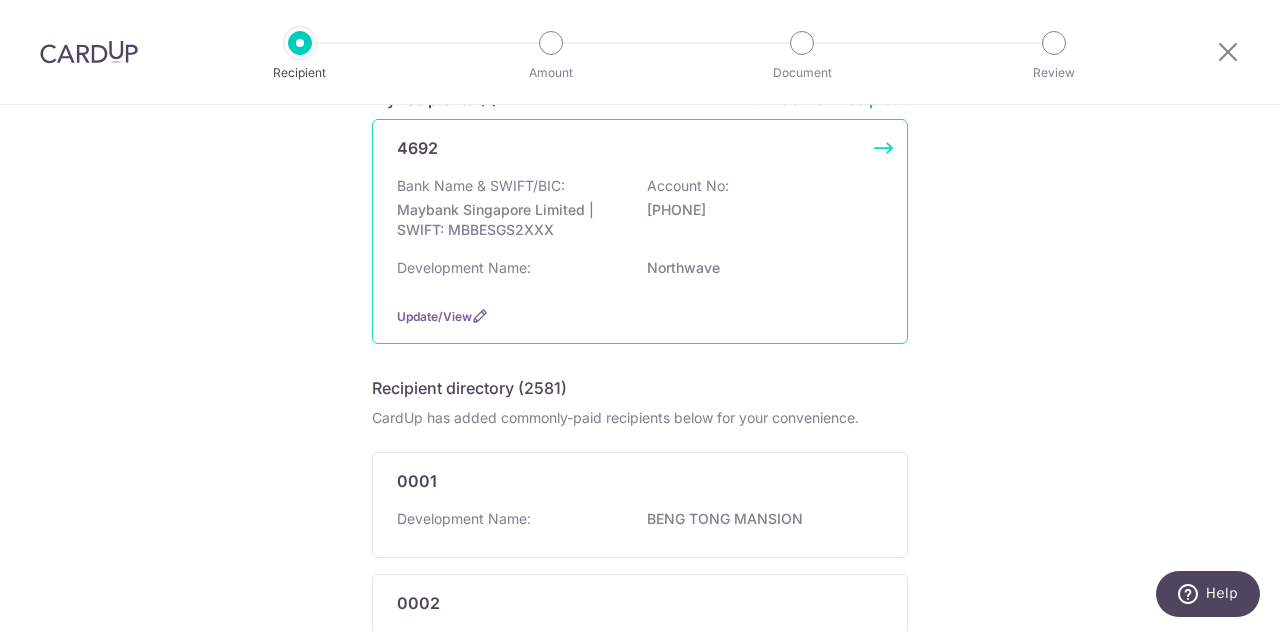 click on "Northwave" at bounding box center [759, 268] 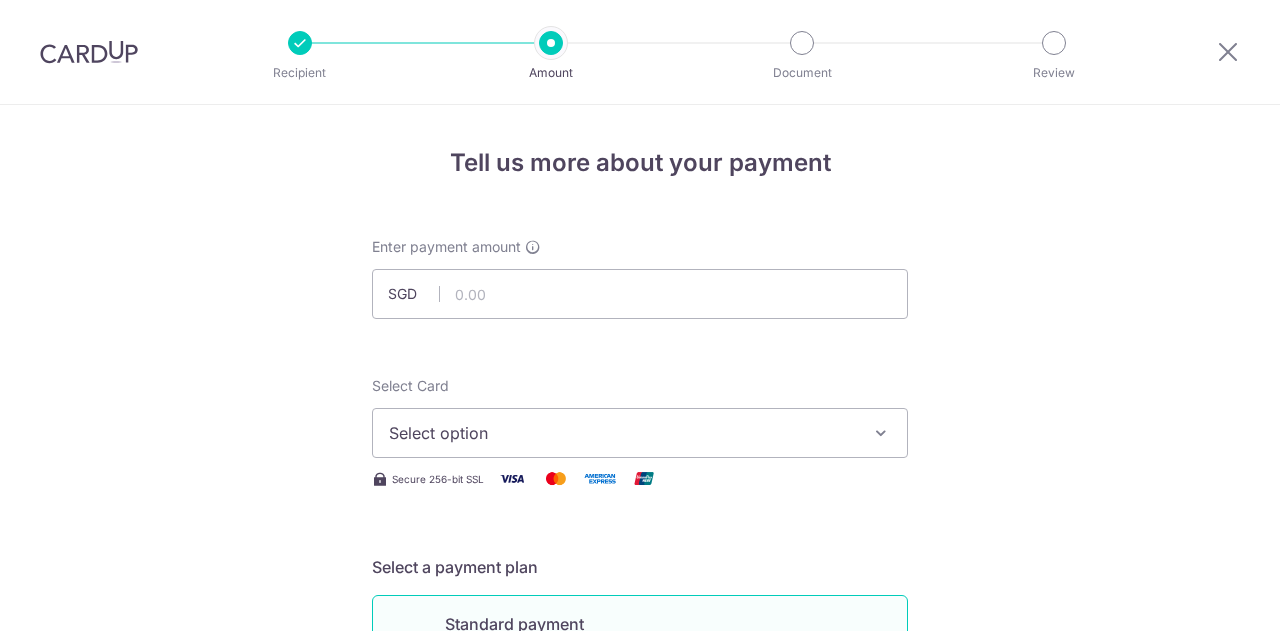 scroll, scrollTop: 0, scrollLeft: 0, axis: both 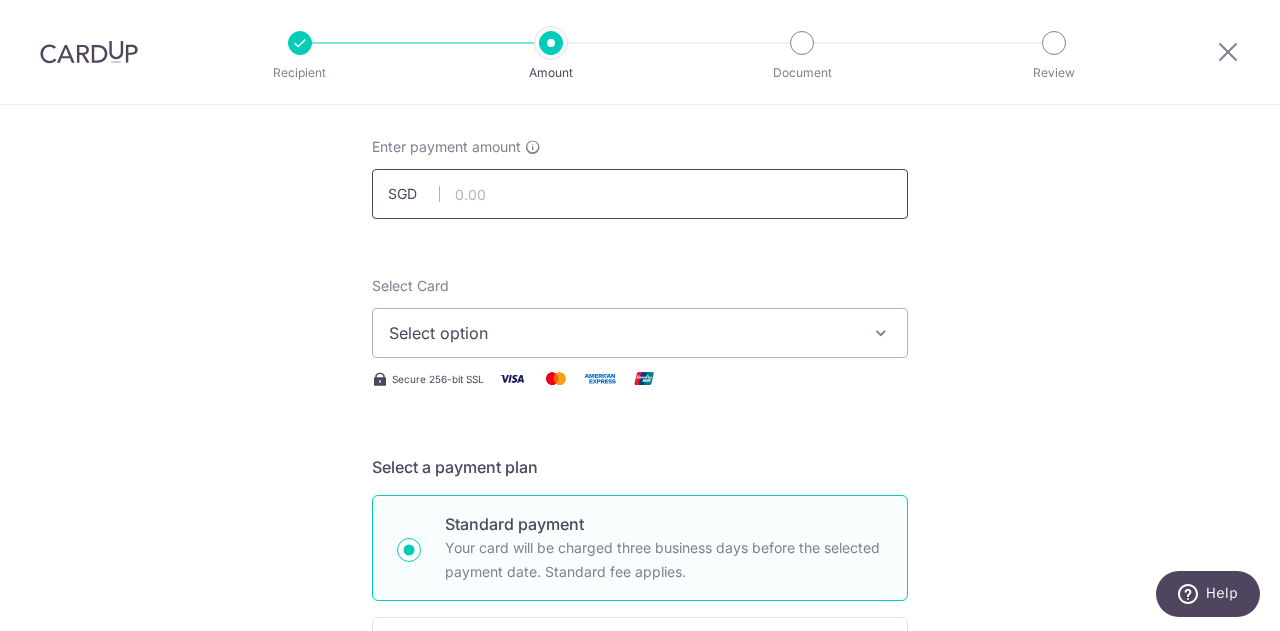 click at bounding box center (640, 194) 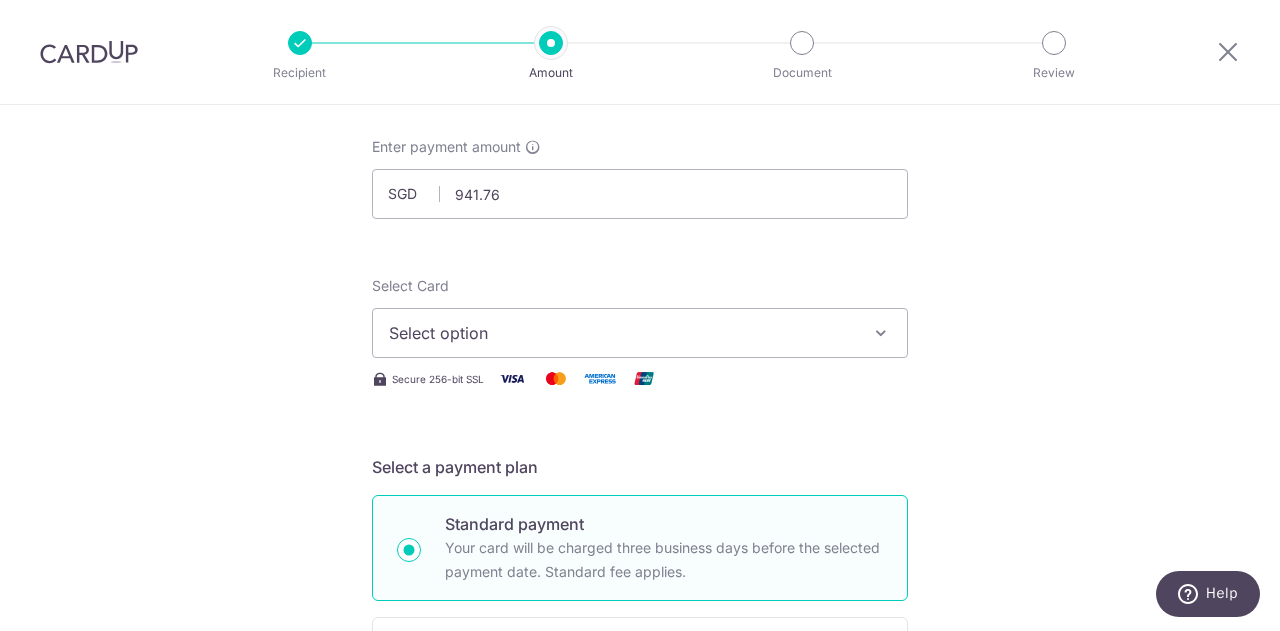 click on "Select option" at bounding box center (640, 333) 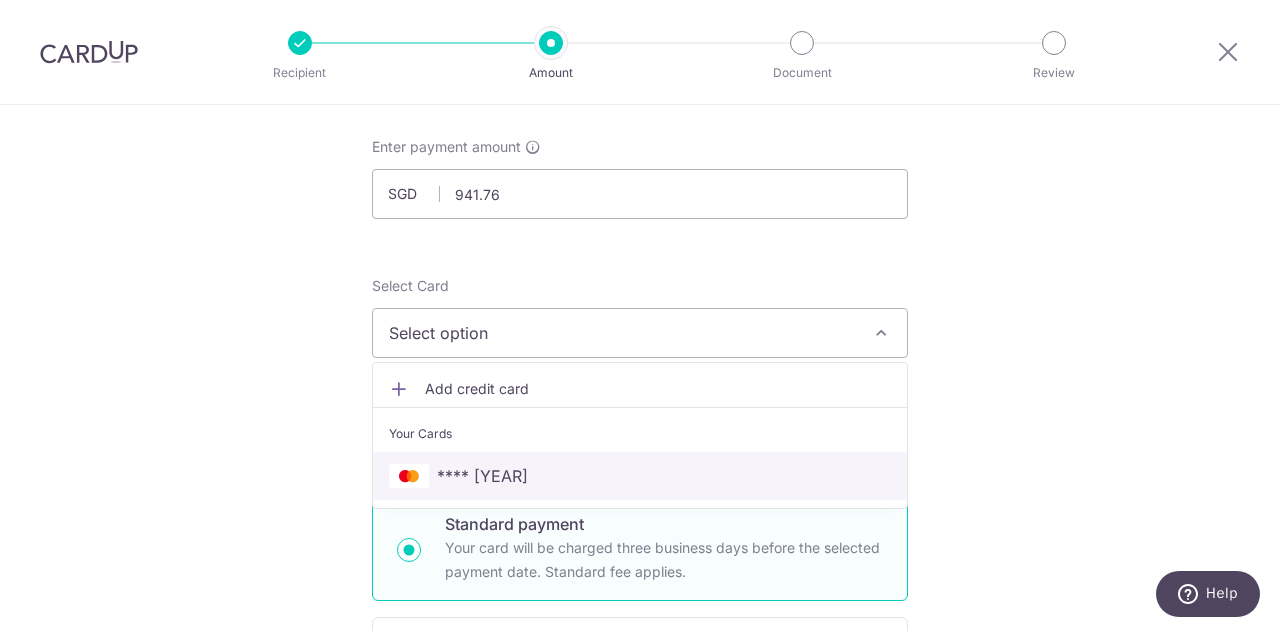 click on "**** [YEAR]" at bounding box center [640, 476] 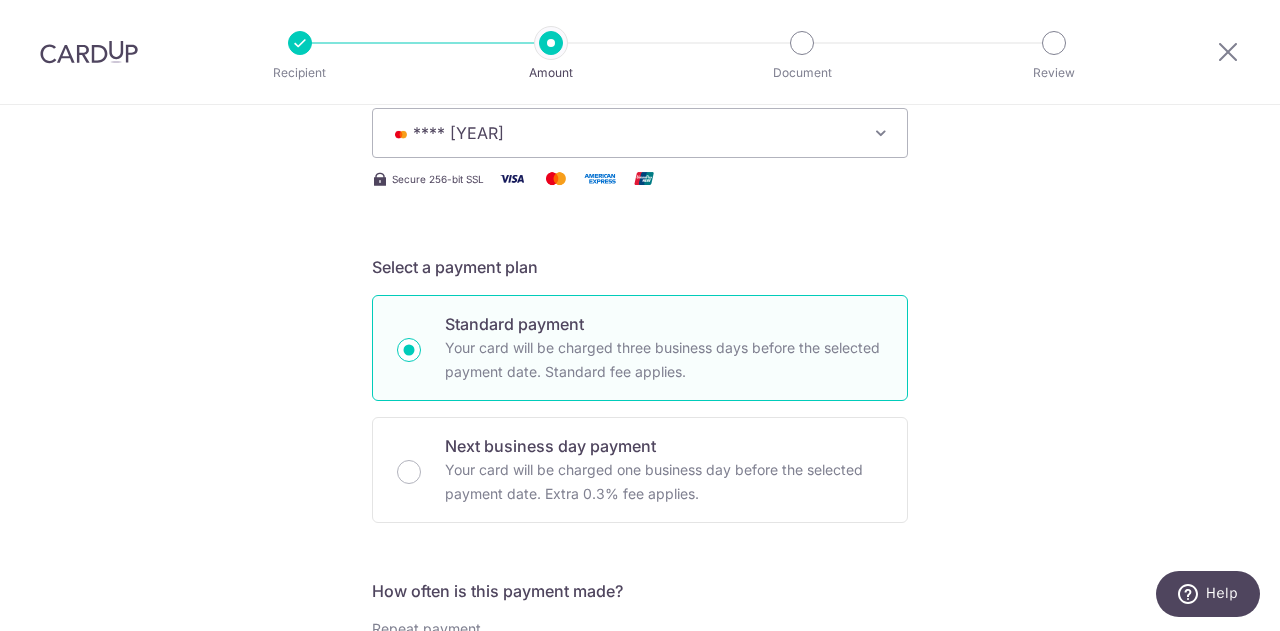 scroll, scrollTop: 100, scrollLeft: 0, axis: vertical 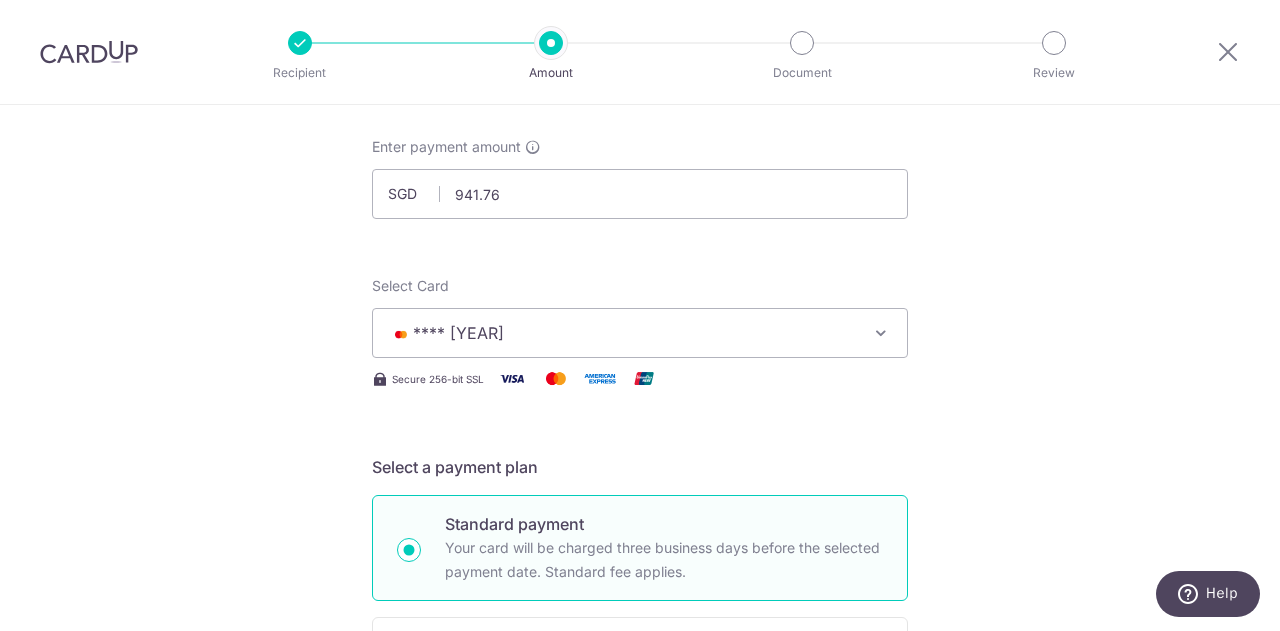click on "**** [YEAR]" at bounding box center (640, 333) 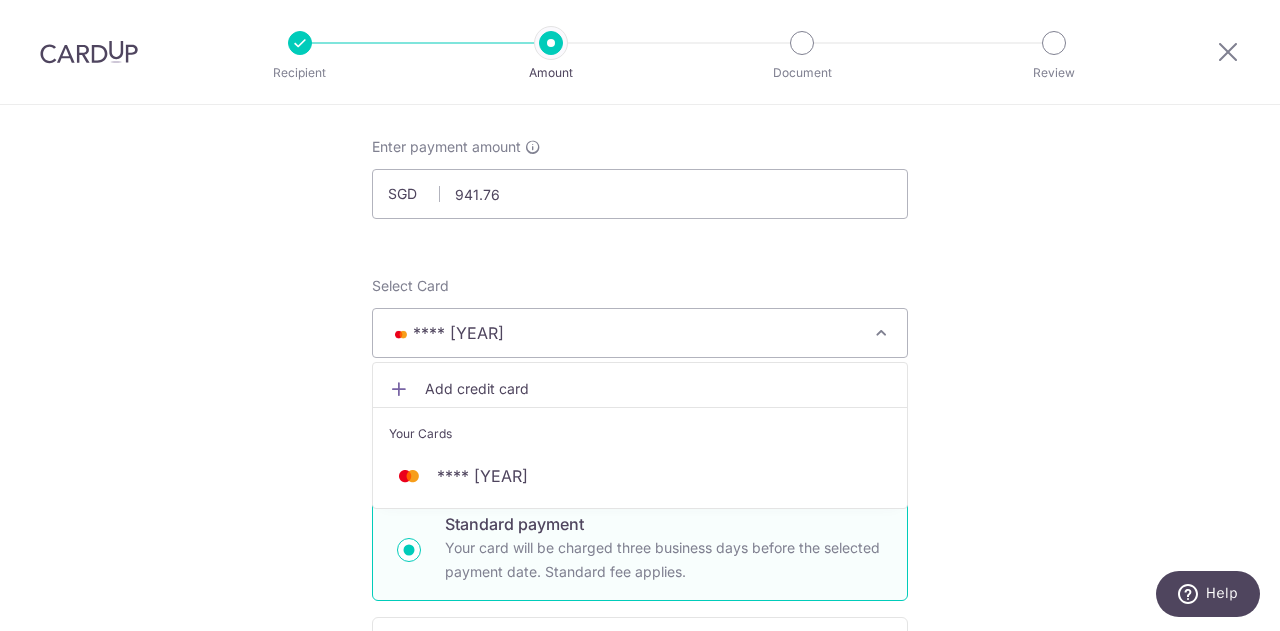click on "Add credit card" at bounding box center (658, 389) 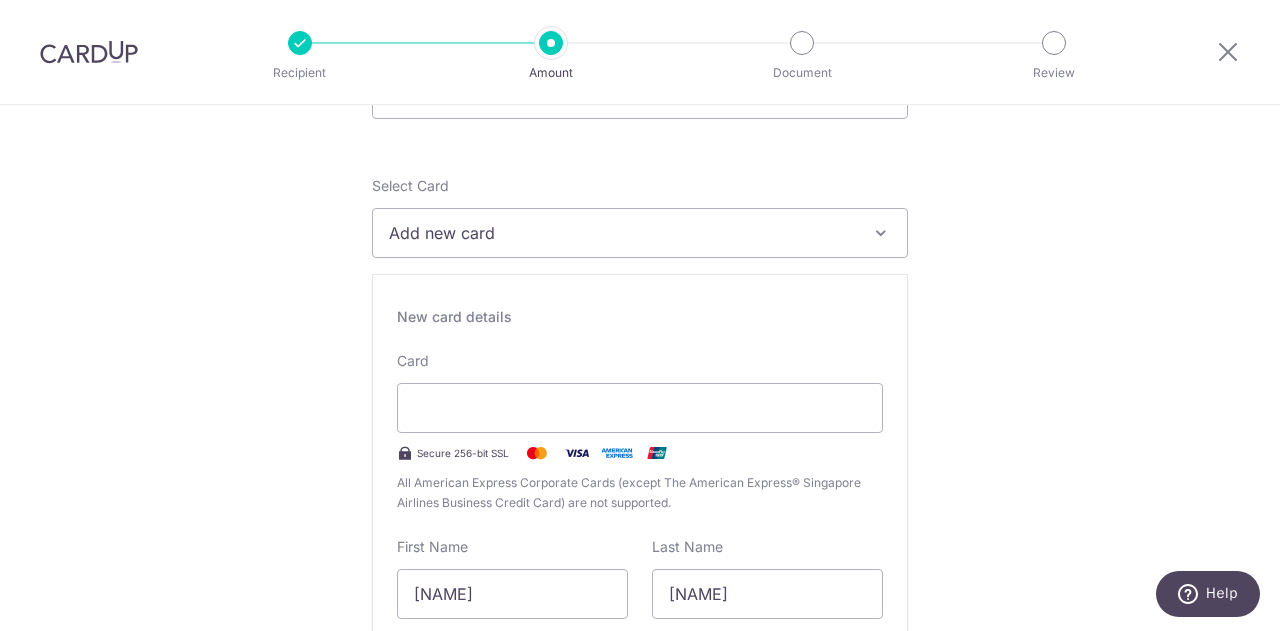 scroll, scrollTop: 0, scrollLeft: 0, axis: both 